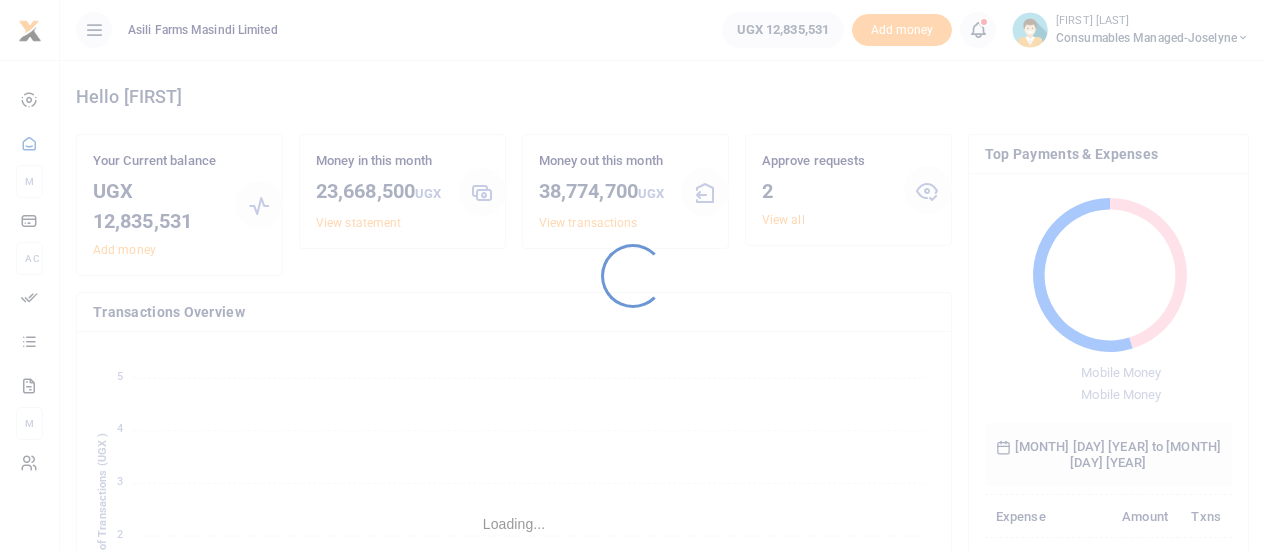 scroll, scrollTop: 0, scrollLeft: 0, axis: both 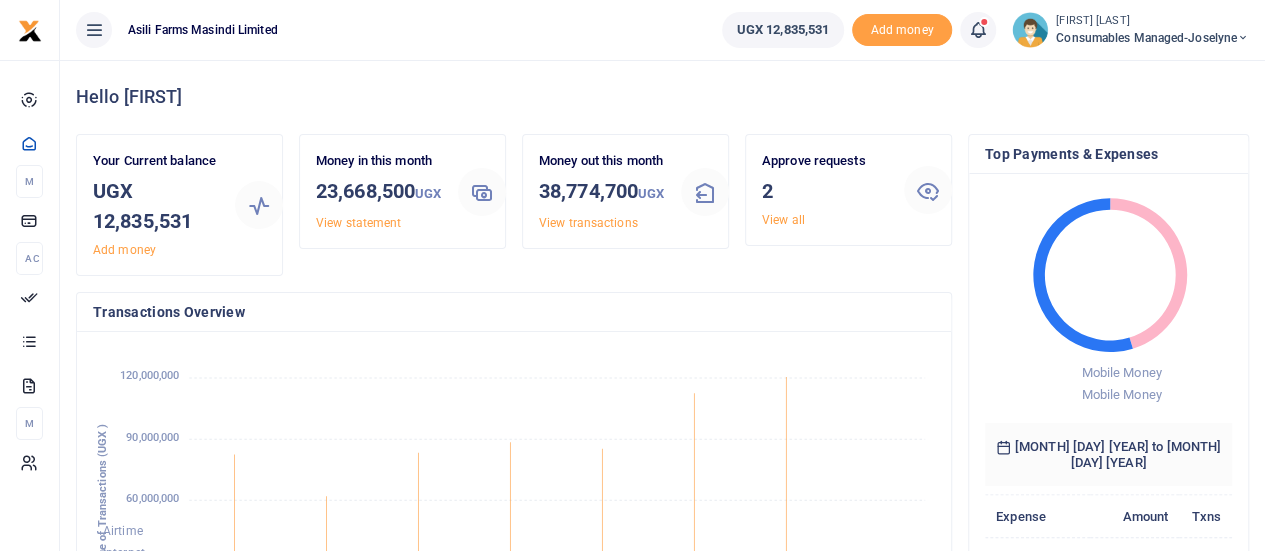 click on "Consumables managed-Joselyne" at bounding box center (1152, 38) 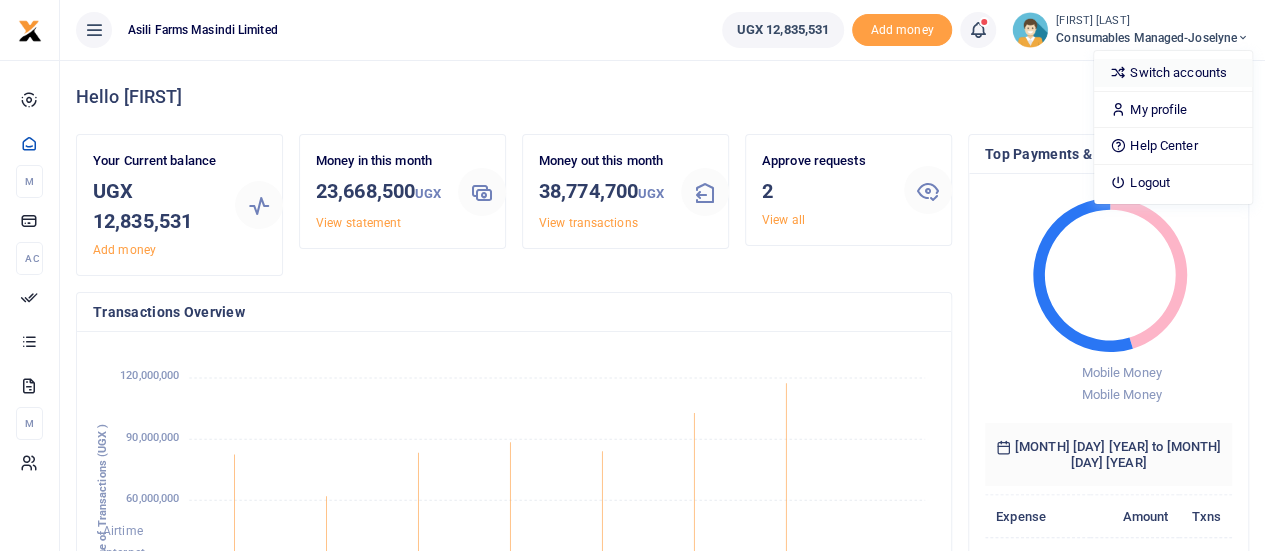 click on "Switch accounts" at bounding box center [1173, 73] 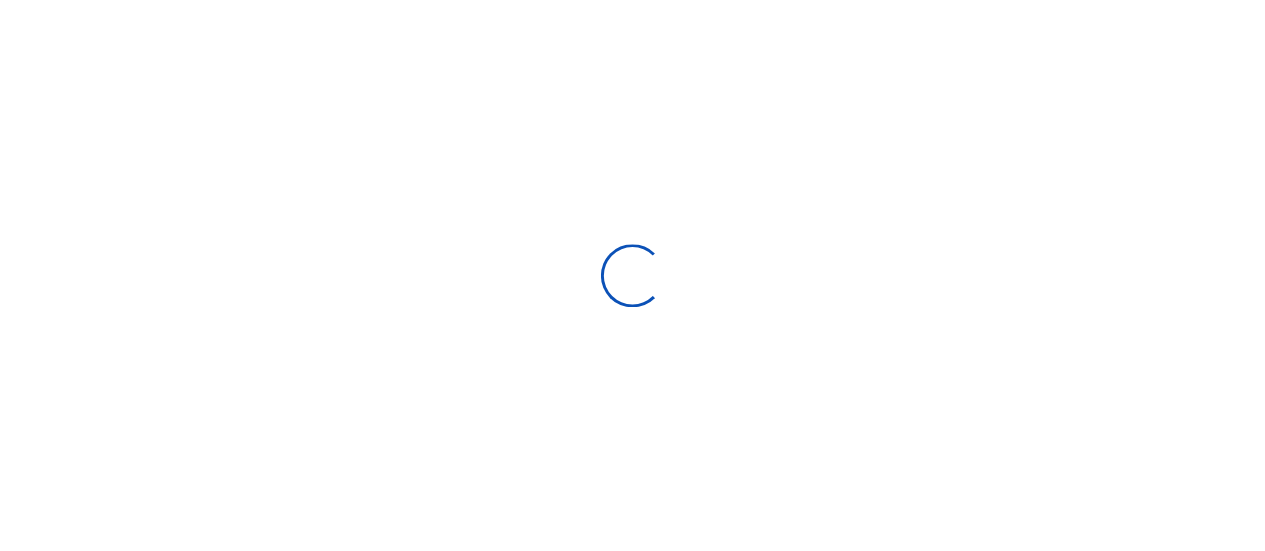 scroll, scrollTop: 0, scrollLeft: 0, axis: both 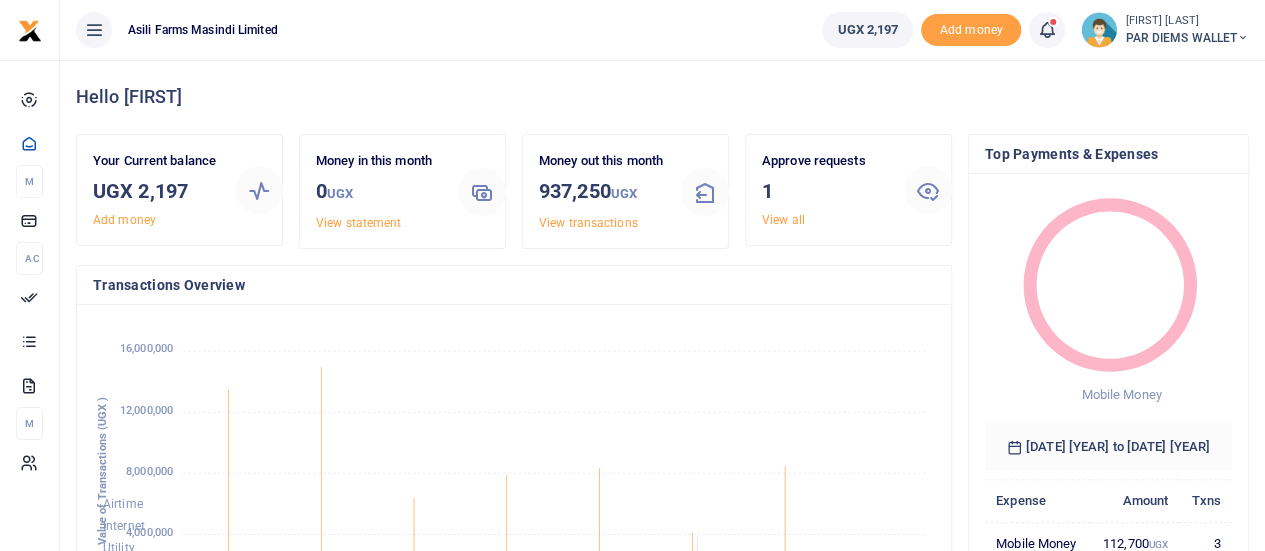 click on "PAR DIEMS WALLET" at bounding box center (1187, 38) 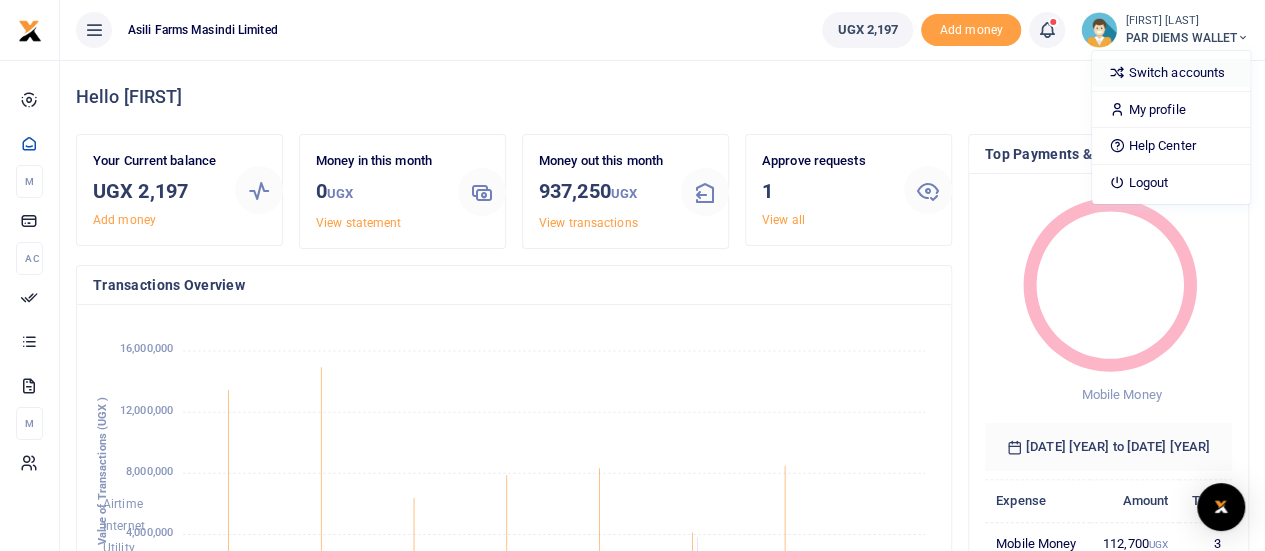 click on "Switch accounts" at bounding box center (1171, 73) 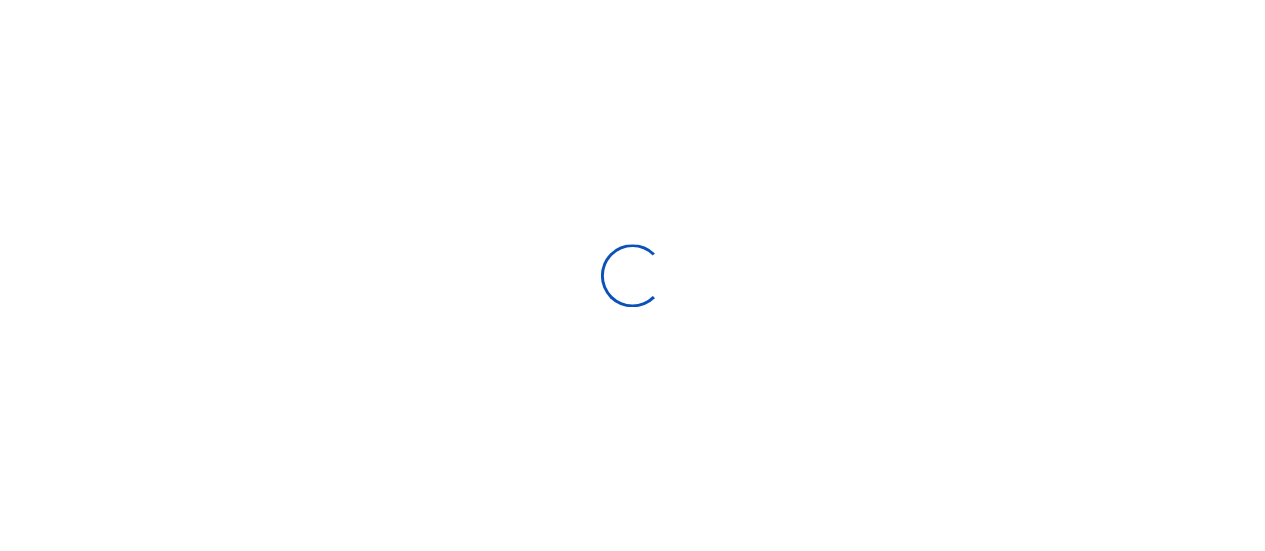 scroll, scrollTop: 0, scrollLeft: 0, axis: both 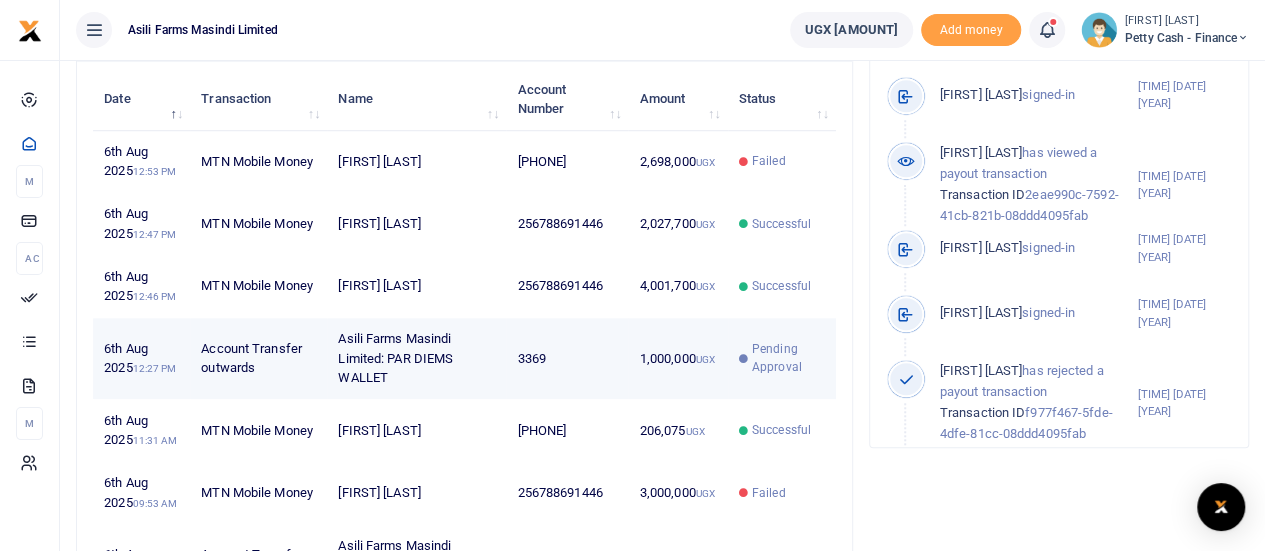 click on "1,000,000 UGX" at bounding box center (677, 359) 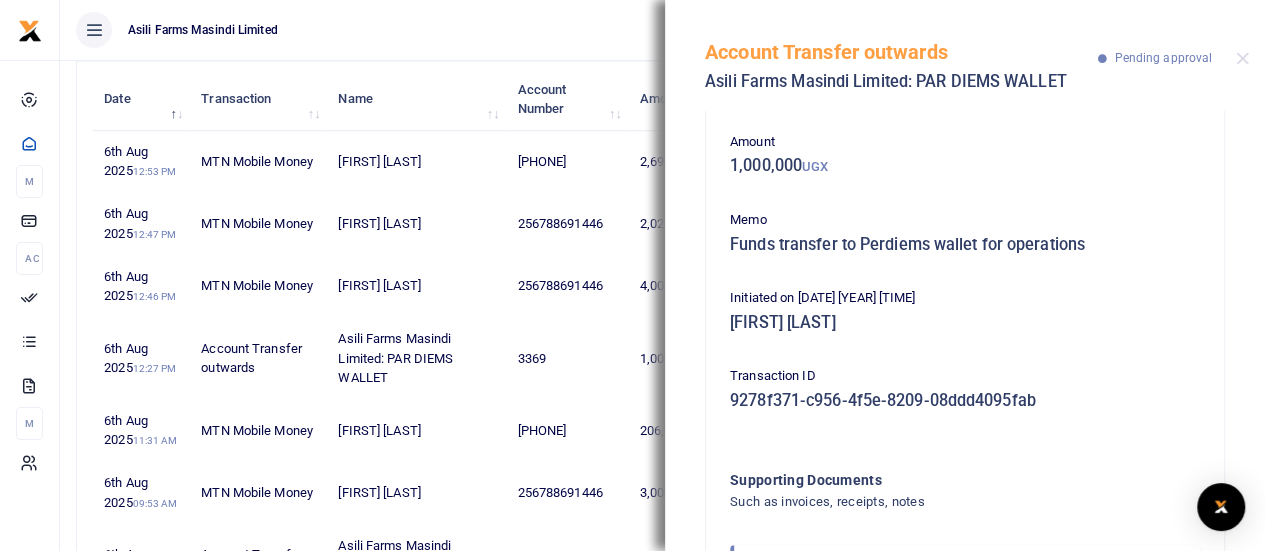 scroll, scrollTop: 208, scrollLeft: 0, axis: vertical 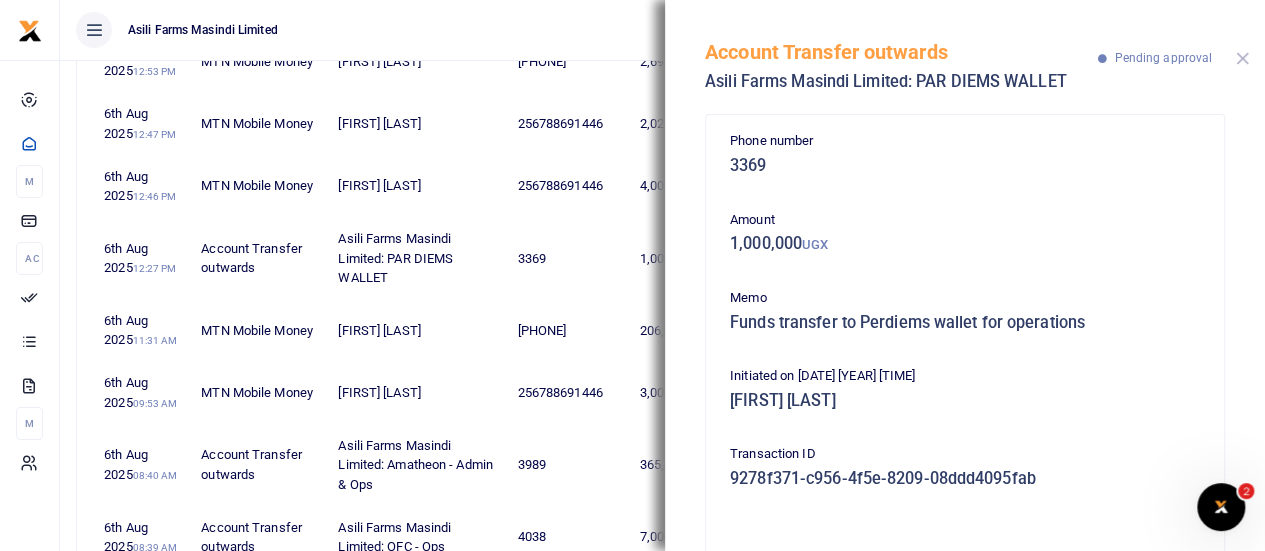 click at bounding box center [1242, 58] 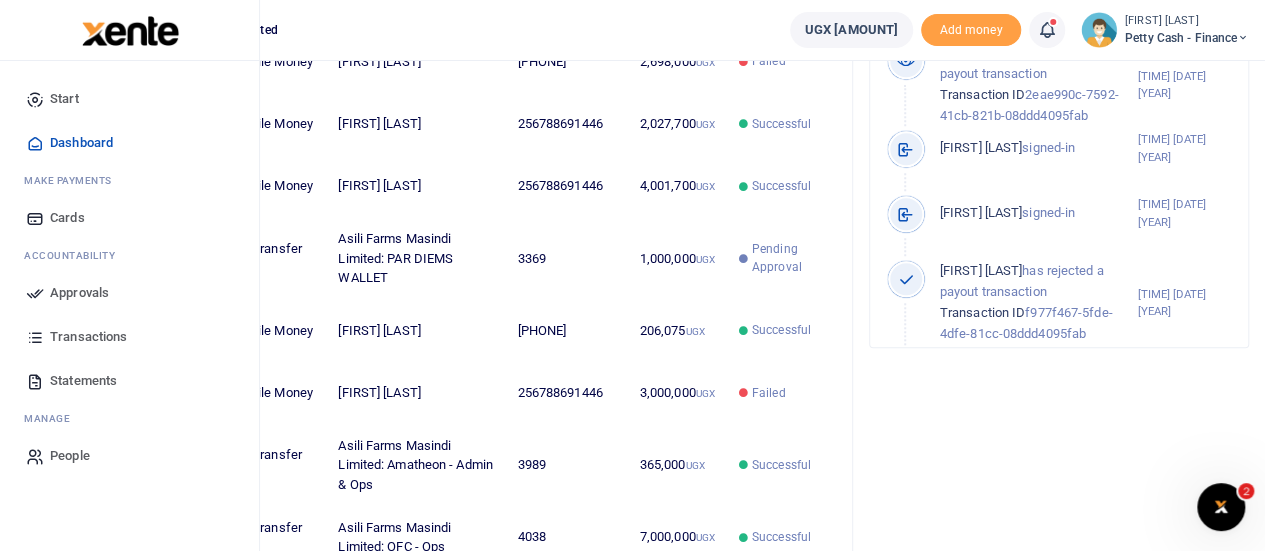click on "Approvals" at bounding box center [79, 293] 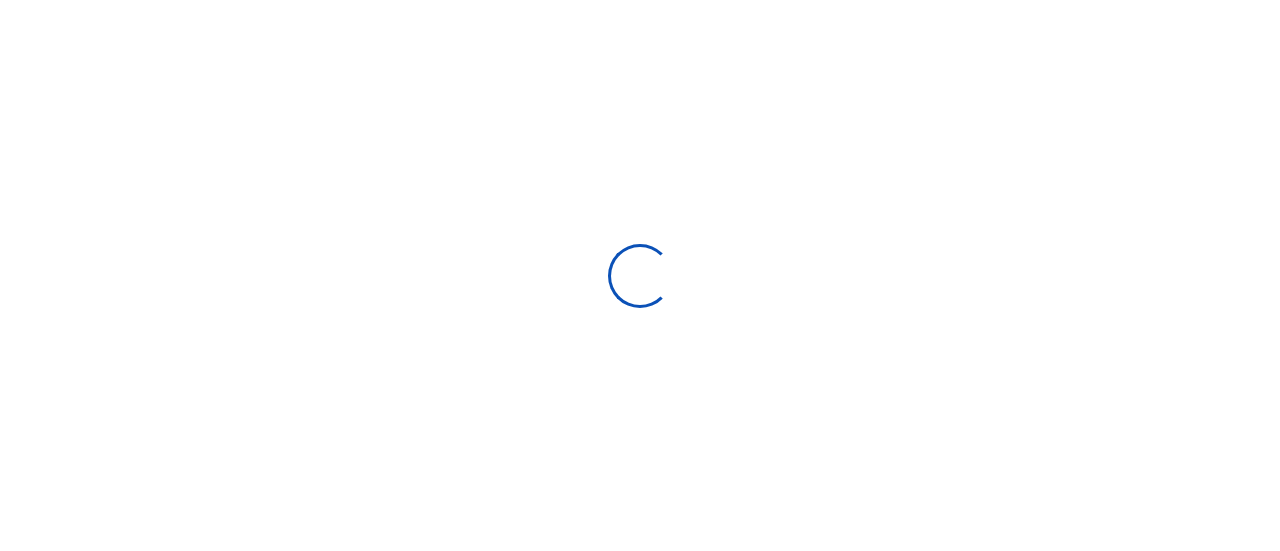 scroll, scrollTop: 0, scrollLeft: 0, axis: both 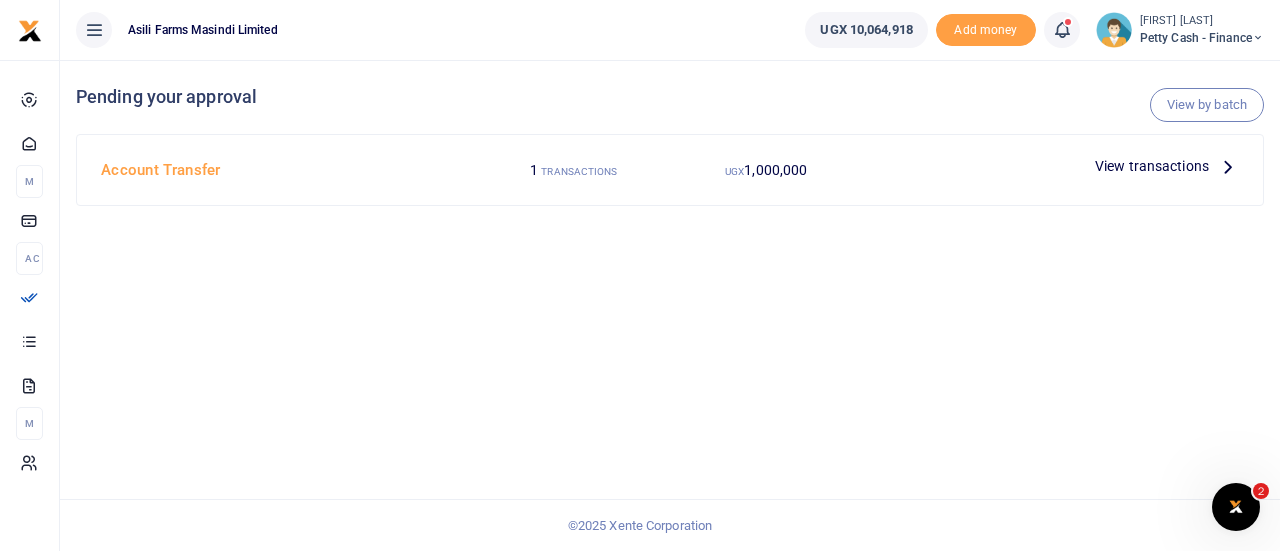 click at bounding box center [1228, 166] 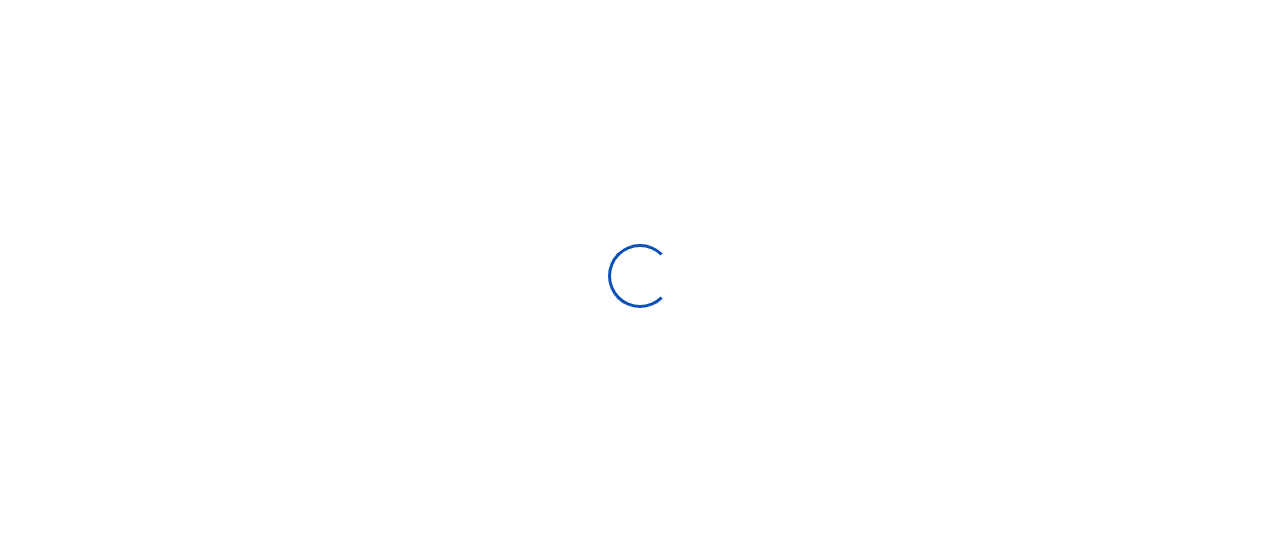 scroll, scrollTop: 0, scrollLeft: 0, axis: both 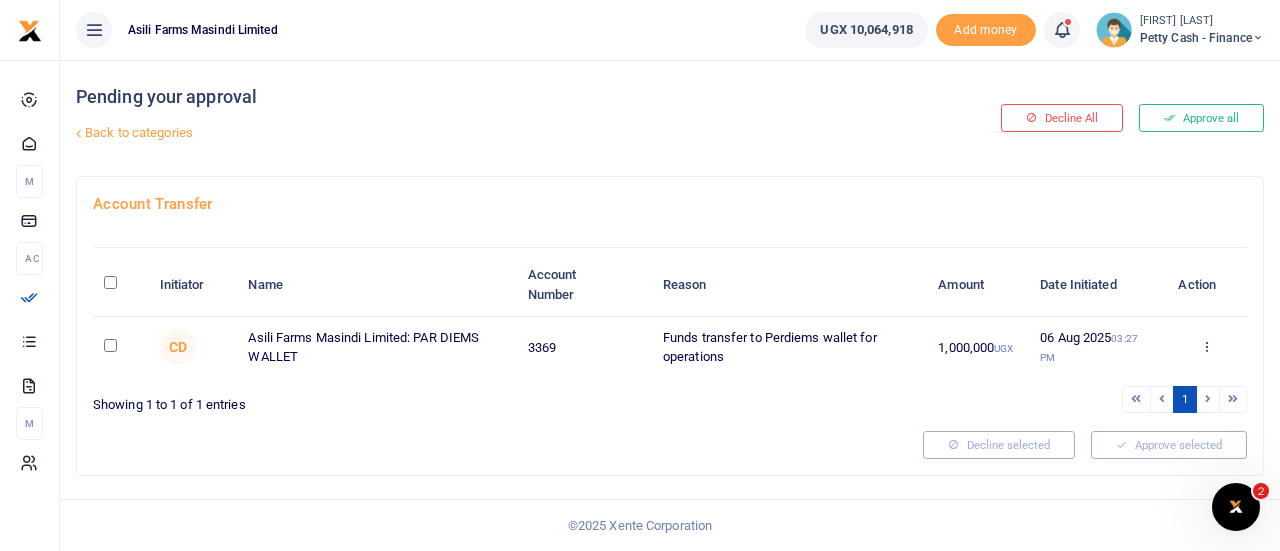 click at bounding box center [110, 345] 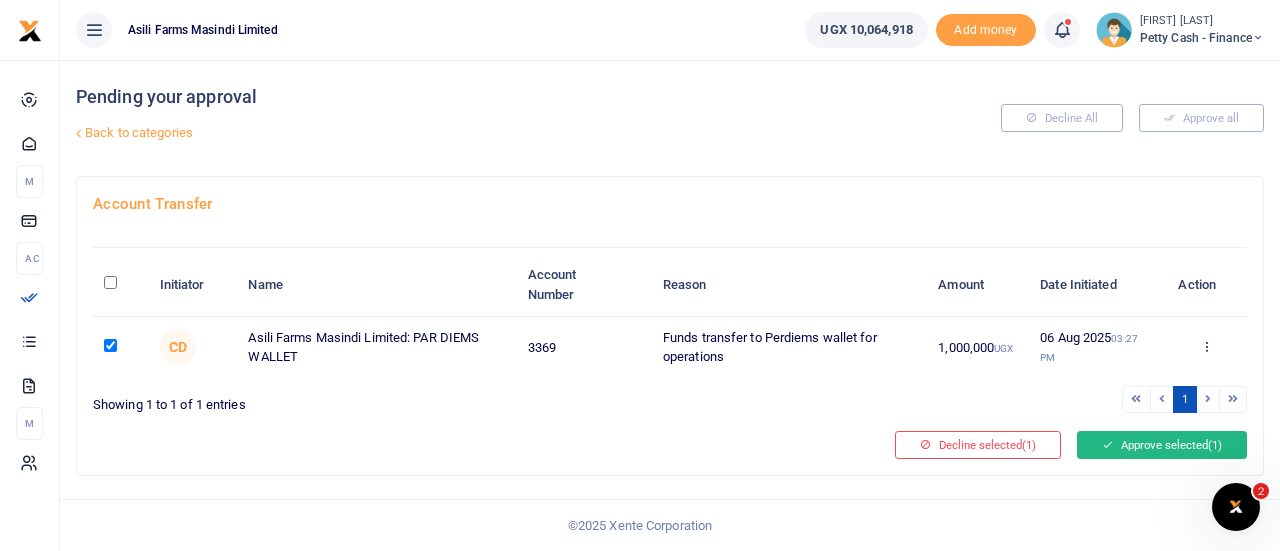 click on "Approve selected  (1)" at bounding box center [1162, 445] 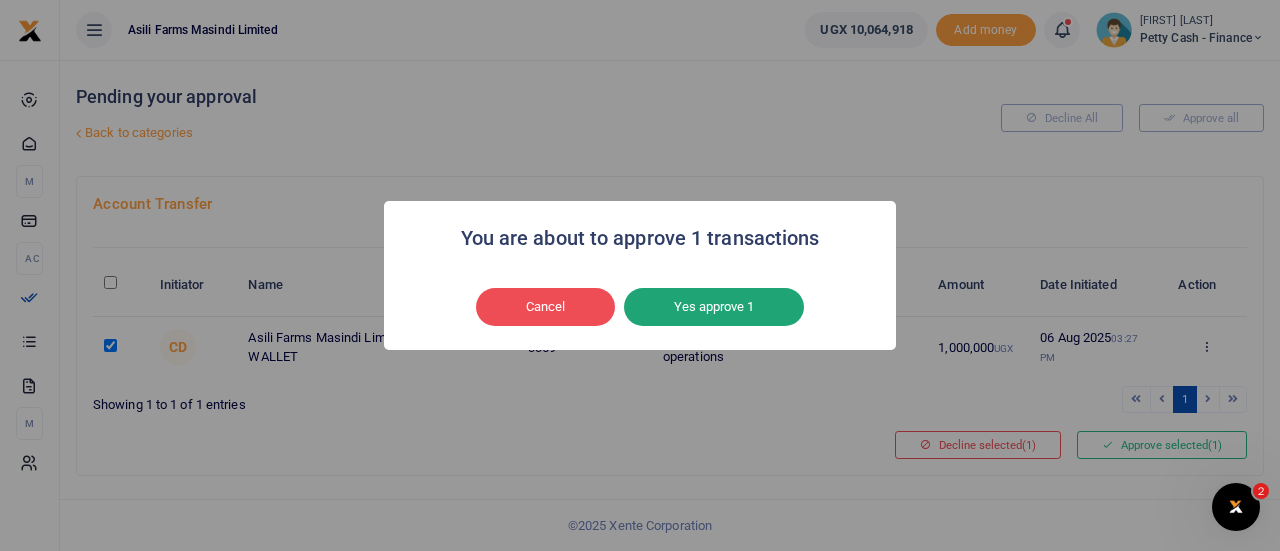 click on "Yes approve 1" at bounding box center (714, 307) 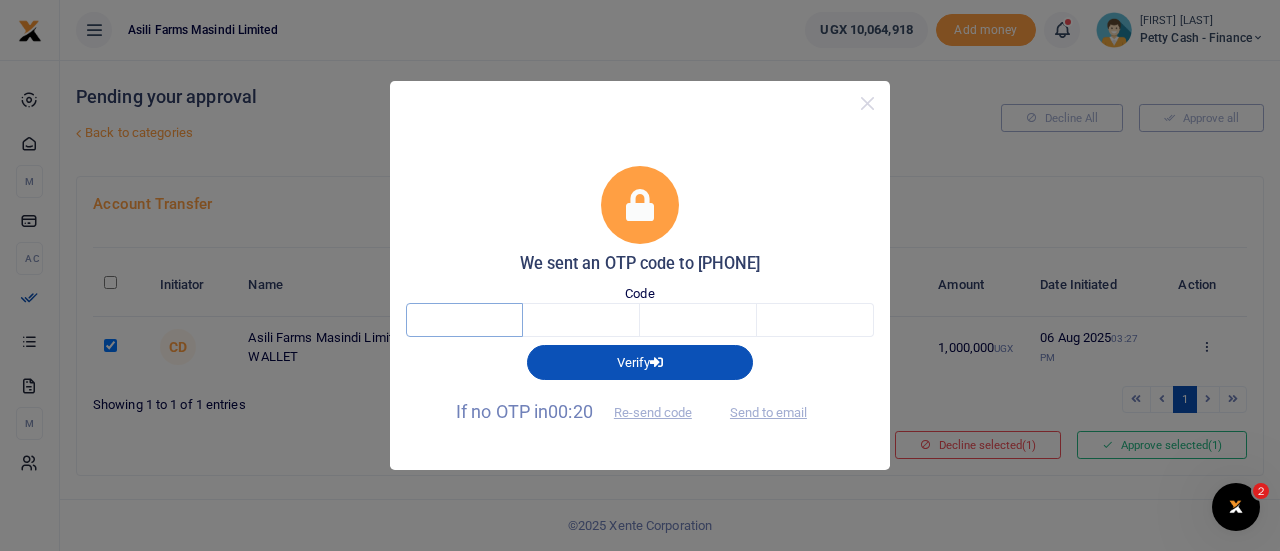 click at bounding box center (464, 320) 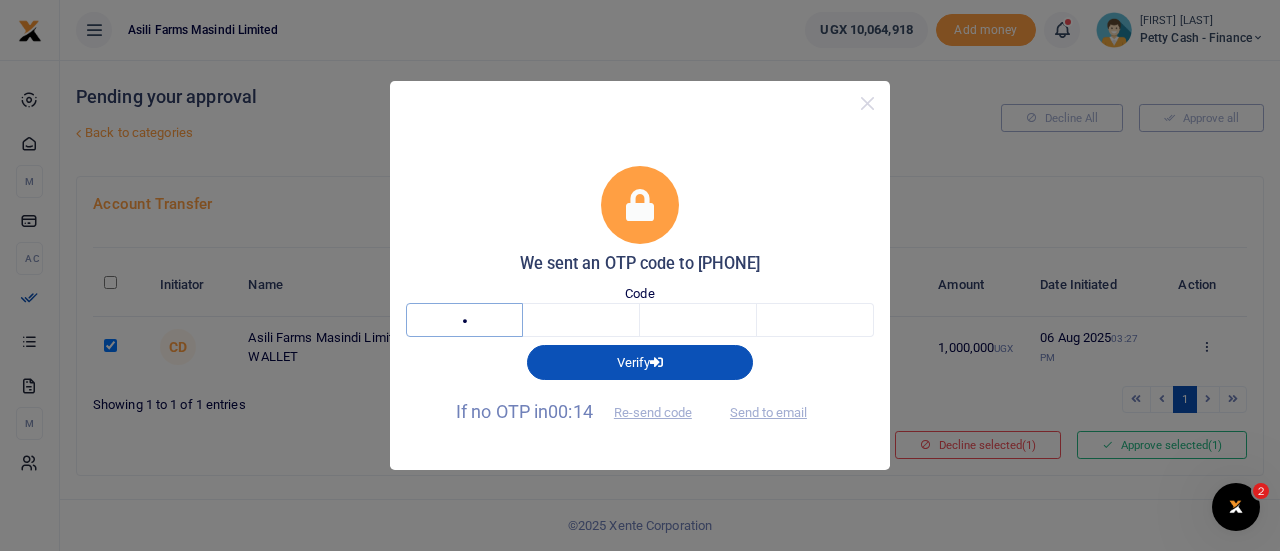 type on "3" 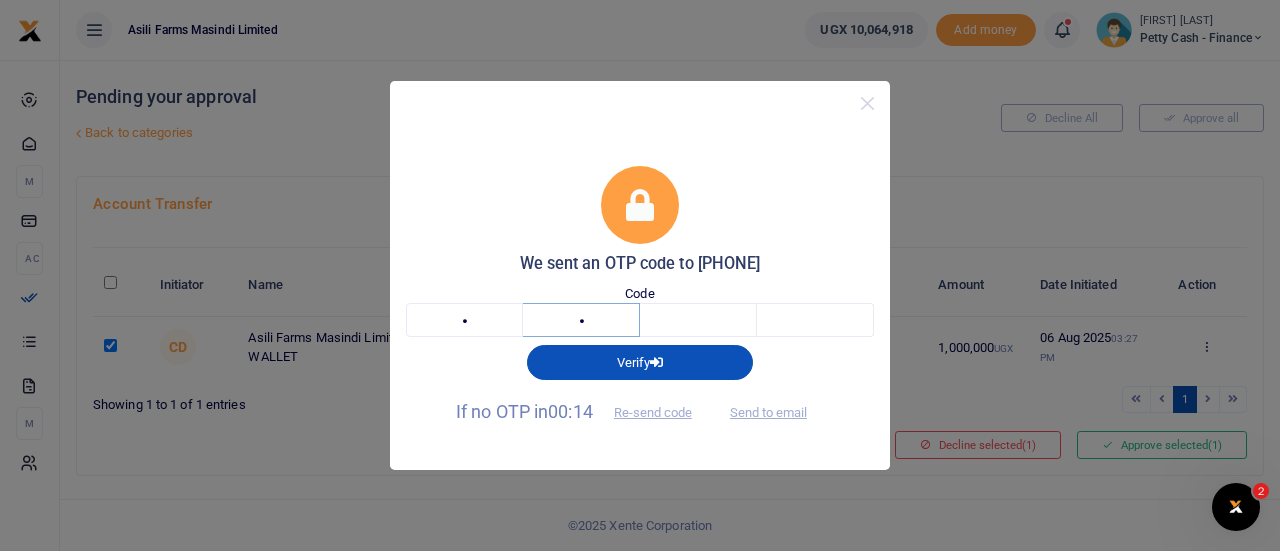 type on "6" 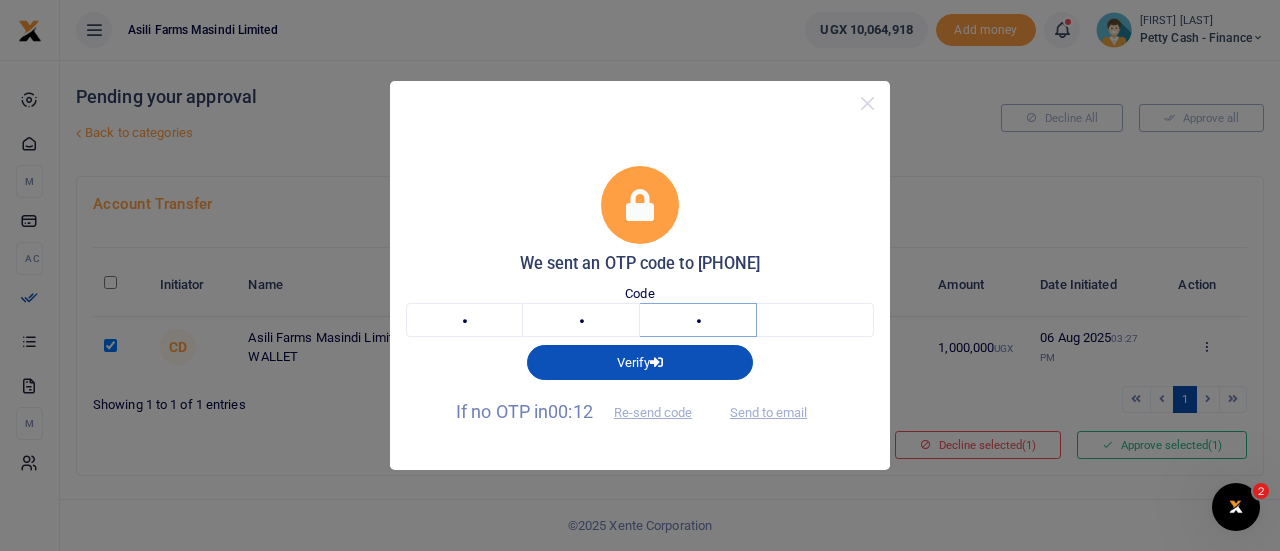type on "5" 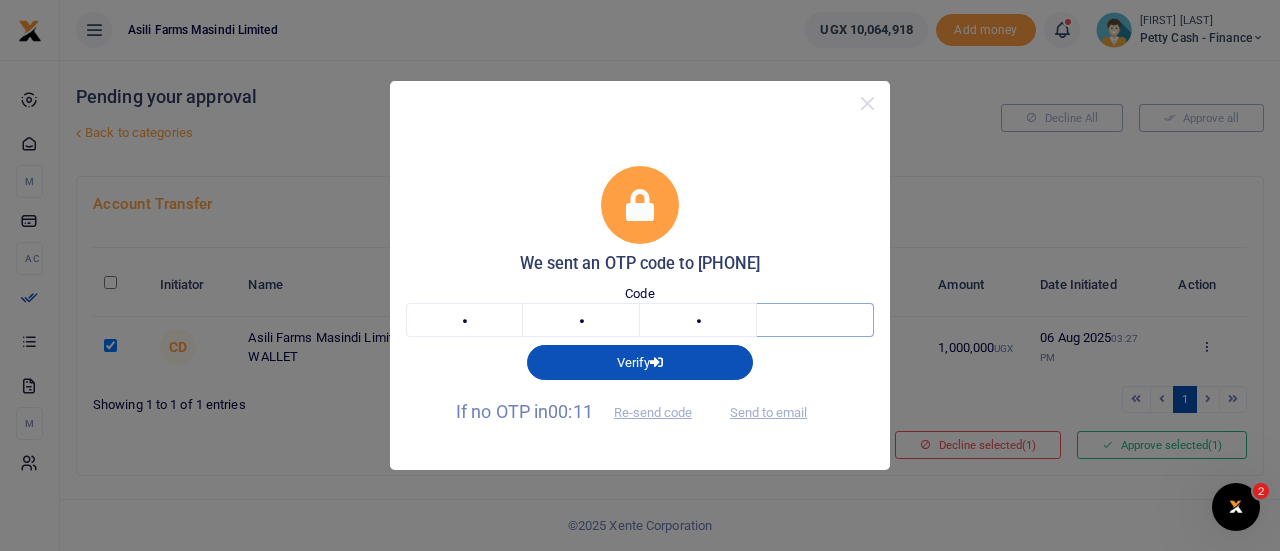 type on "5" 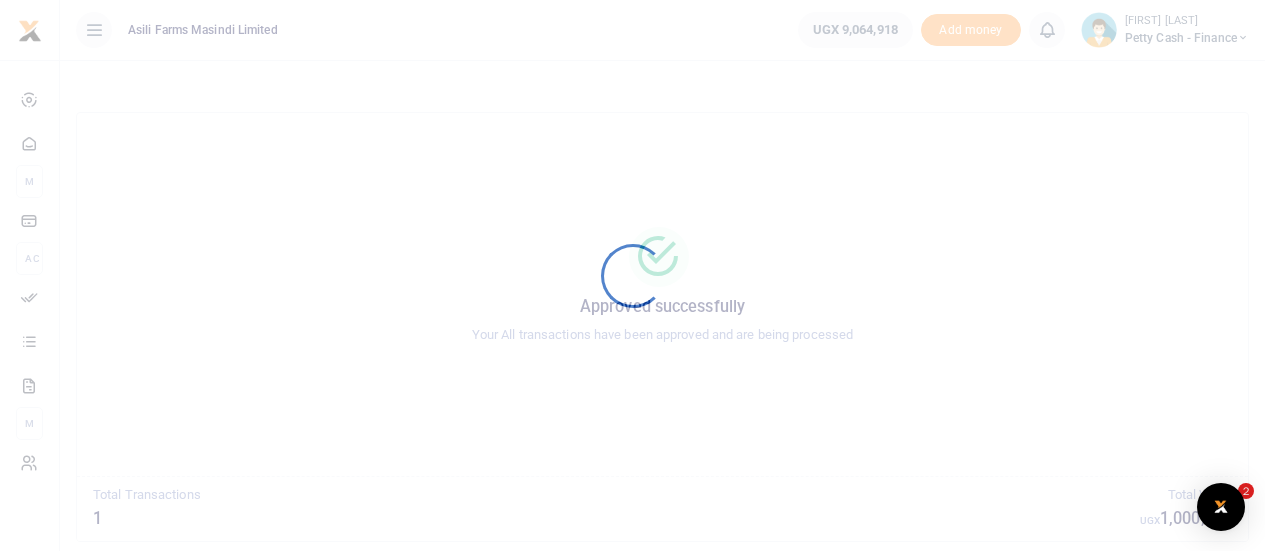 scroll, scrollTop: 0, scrollLeft: 0, axis: both 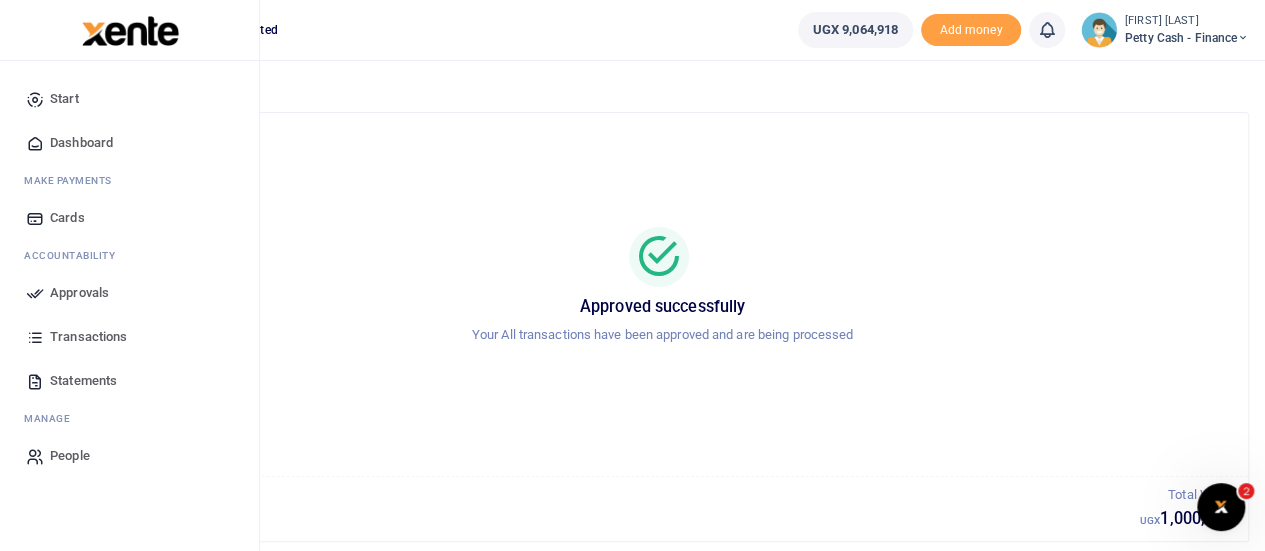 click on "Dashboard" at bounding box center (81, 143) 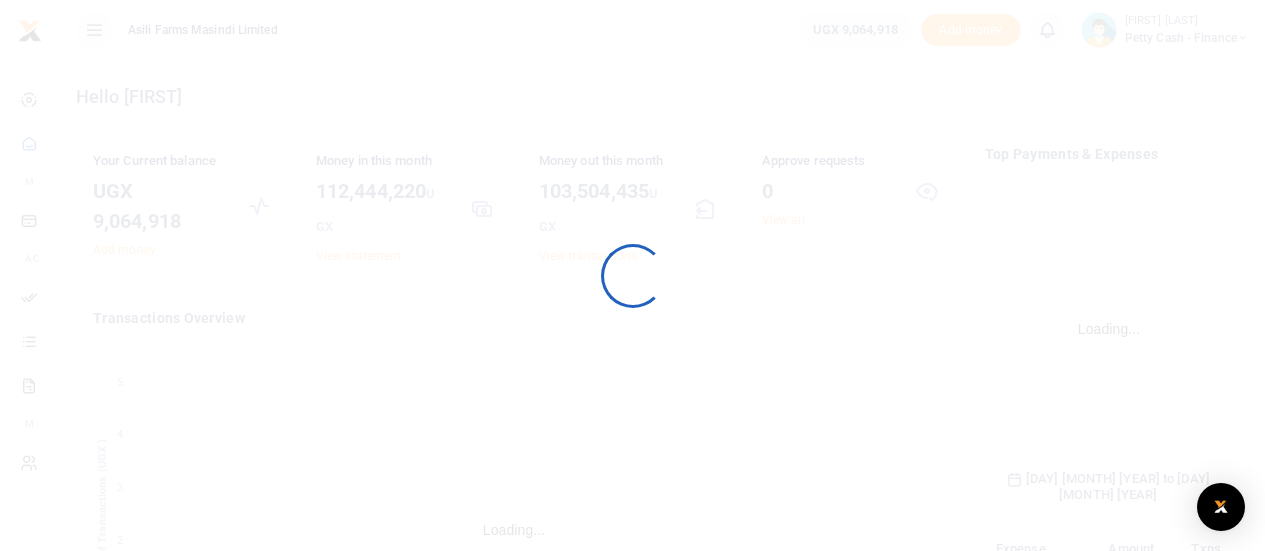 scroll, scrollTop: 0, scrollLeft: 0, axis: both 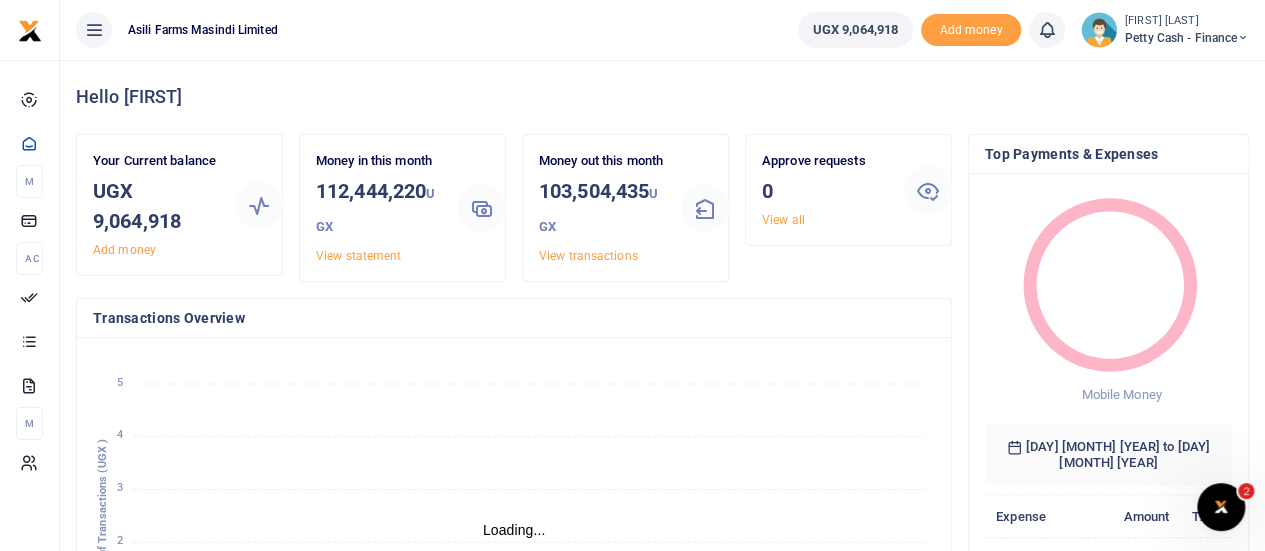 click on "Petty Cash - Finance" at bounding box center [1187, 38] 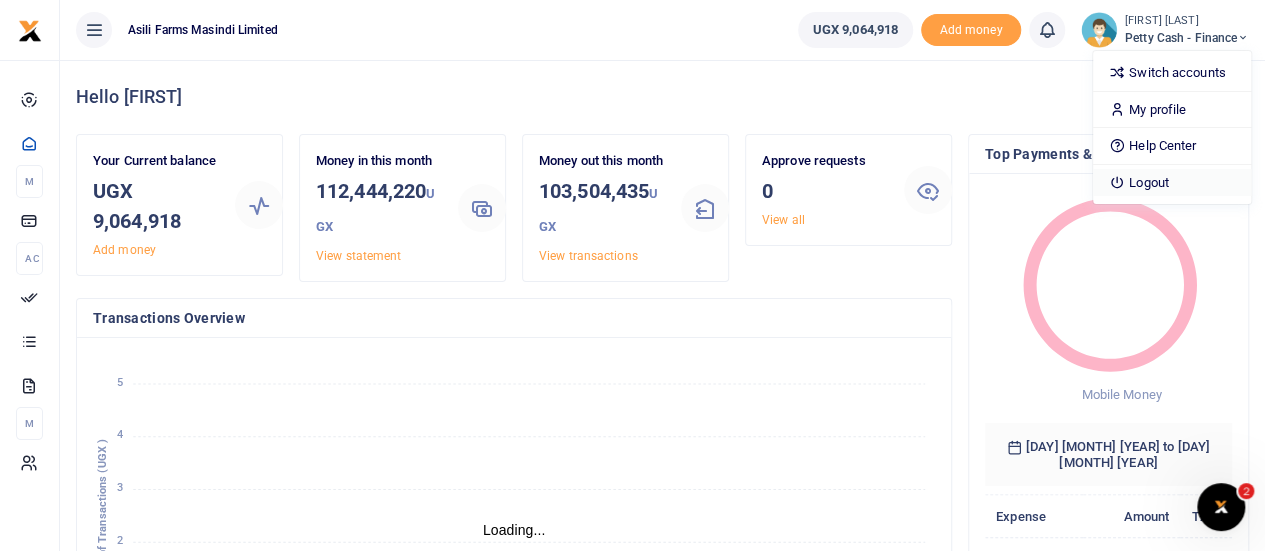 click on "Logout" at bounding box center [1172, 183] 